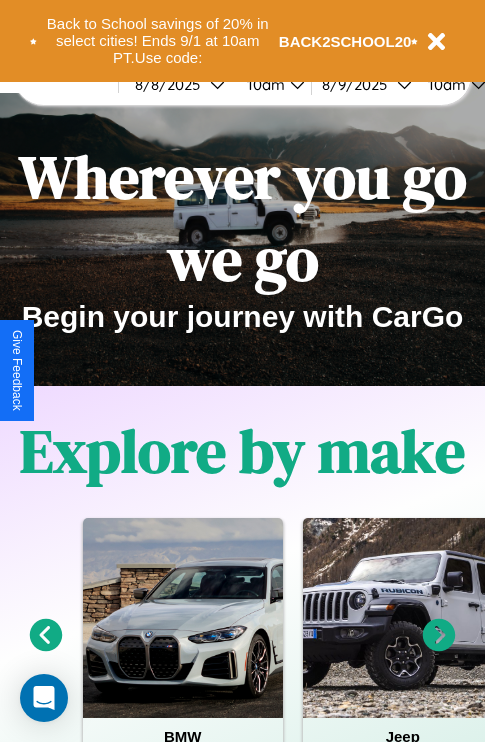 scroll, scrollTop: 0, scrollLeft: 0, axis: both 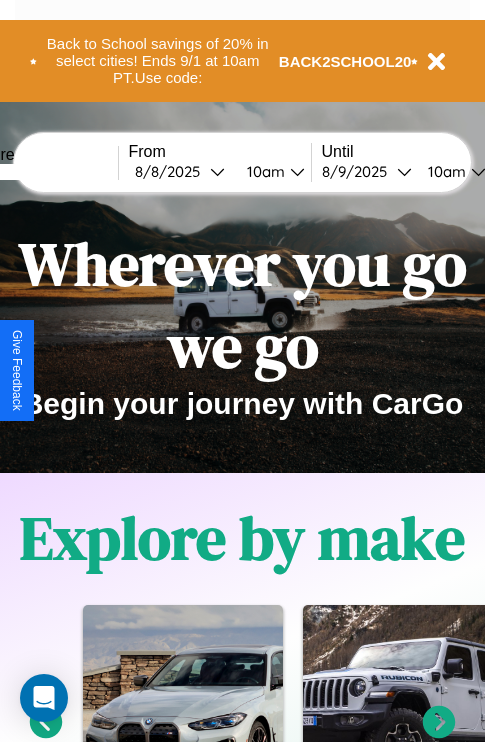 click at bounding box center [43, 172] 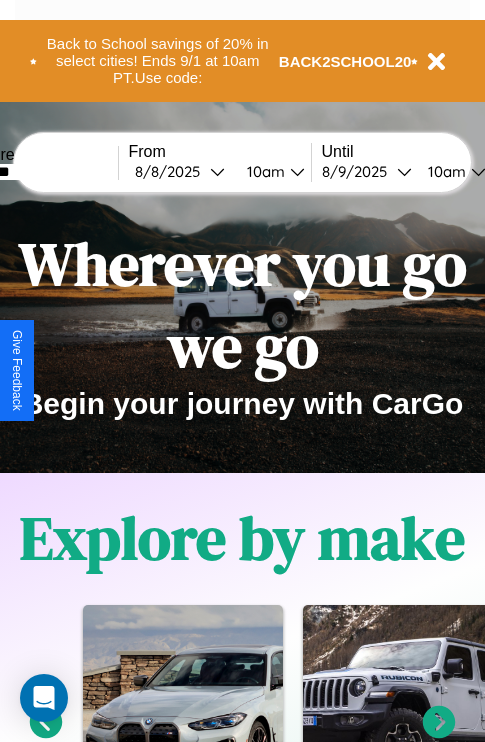 type on "*******" 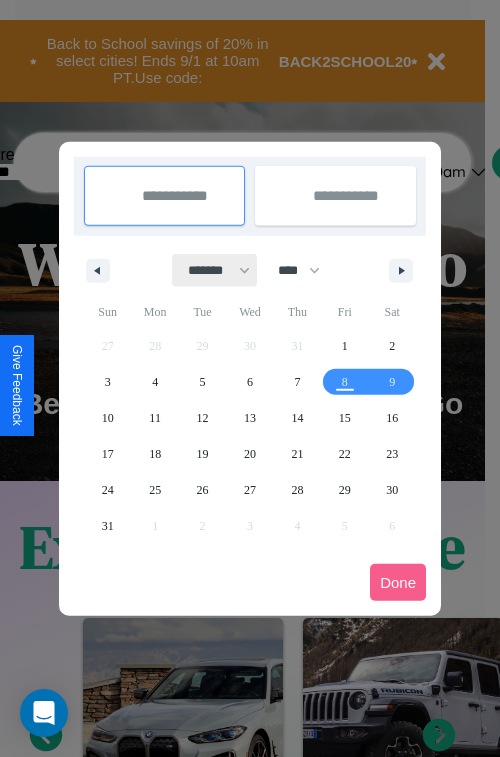 click on "******* ******** ***** ***** *** **** **** ****** ********* ******* ******** ********" at bounding box center (215, 270) 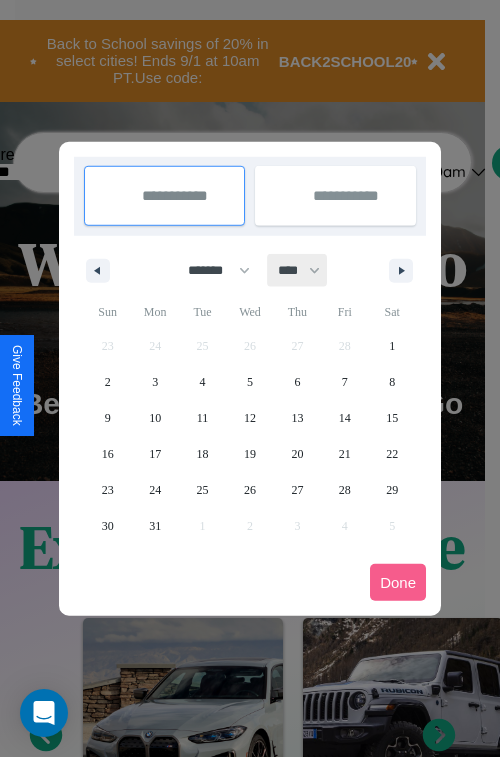 click on "**** **** **** **** **** **** **** **** **** **** **** **** **** **** **** **** **** **** **** **** **** **** **** **** **** **** **** **** **** **** **** **** **** **** **** **** **** **** **** **** **** **** **** **** **** **** **** **** **** **** **** **** **** **** **** **** **** **** **** **** **** **** **** **** **** **** **** **** **** **** **** **** **** **** **** **** **** **** **** **** **** **** **** **** **** **** **** **** **** **** **** **** **** **** **** **** **** **** **** **** **** **** **** **** **** **** **** **** **** **** **** **** **** **** **** **** **** **** **** **** ****" at bounding box center [298, 270] 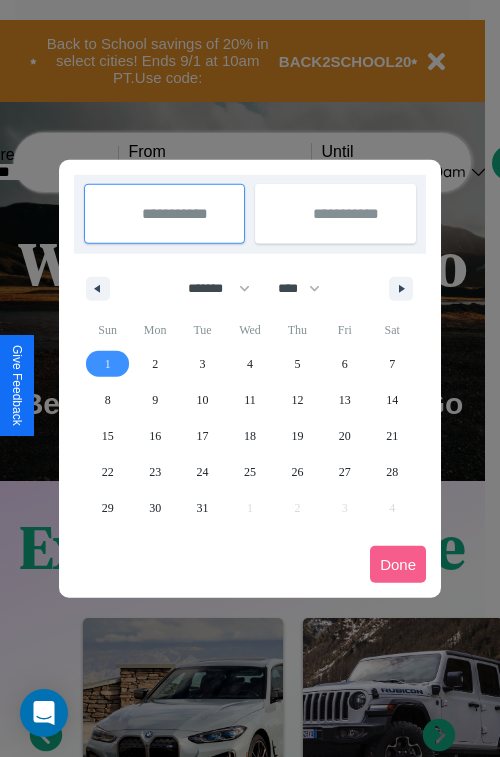 click on "1" at bounding box center [108, 364] 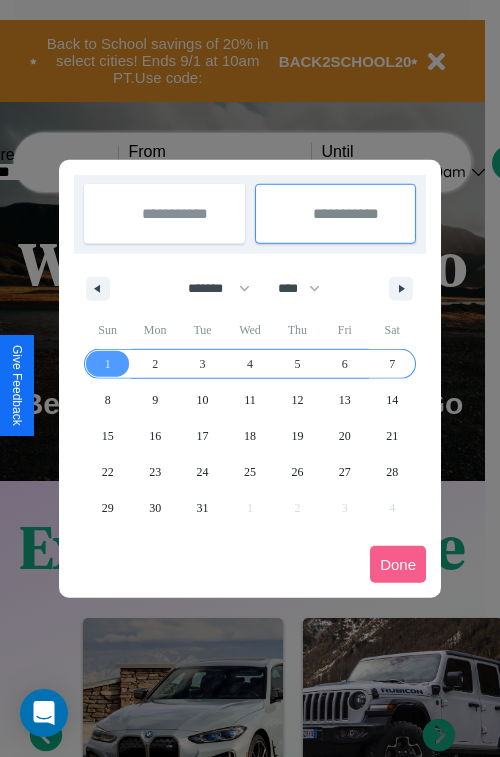 click on "7" at bounding box center (392, 364) 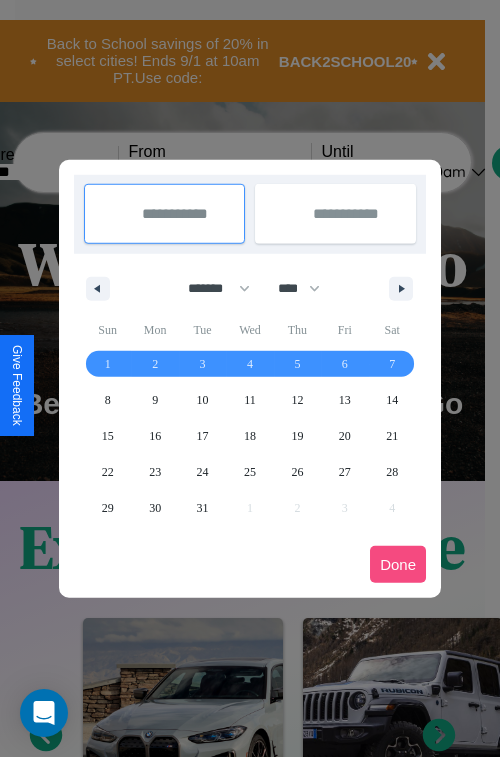click on "Done" at bounding box center (398, 564) 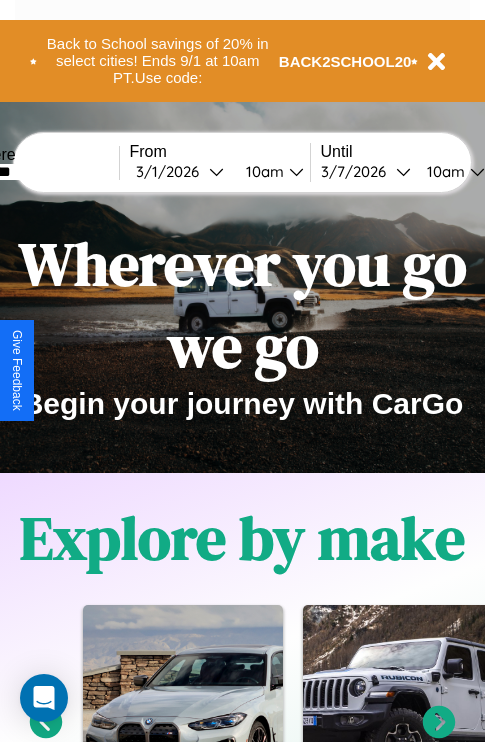 click on "10am" at bounding box center [262, 171] 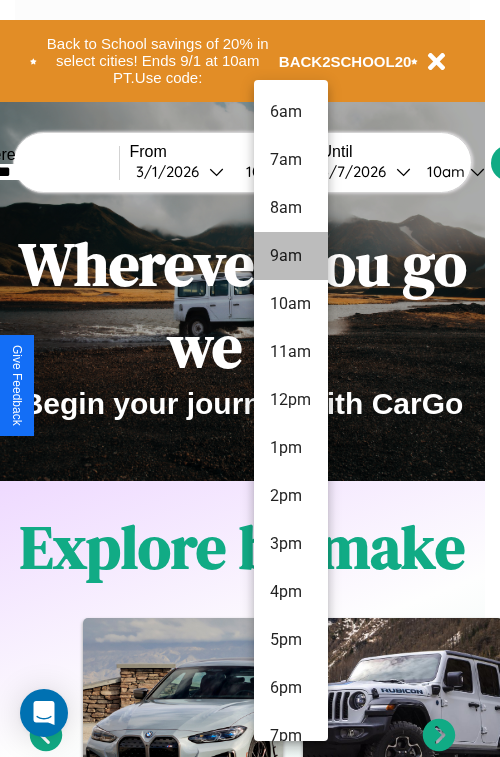 click on "9am" at bounding box center (291, 256) 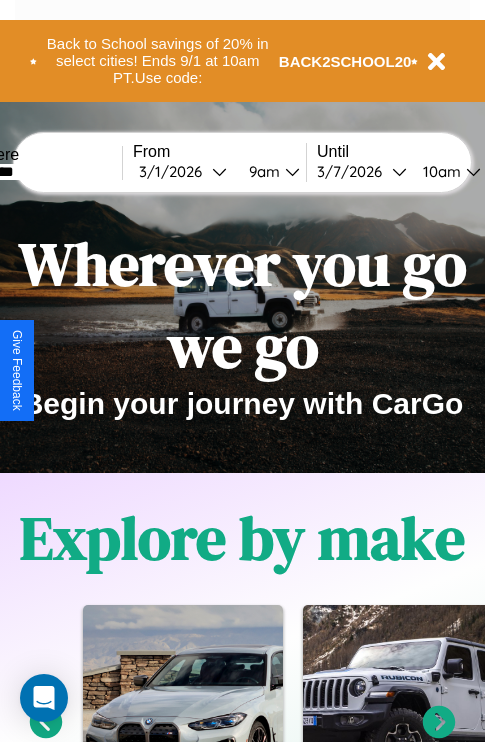 click on "10am" at bounding box center (439, 171) 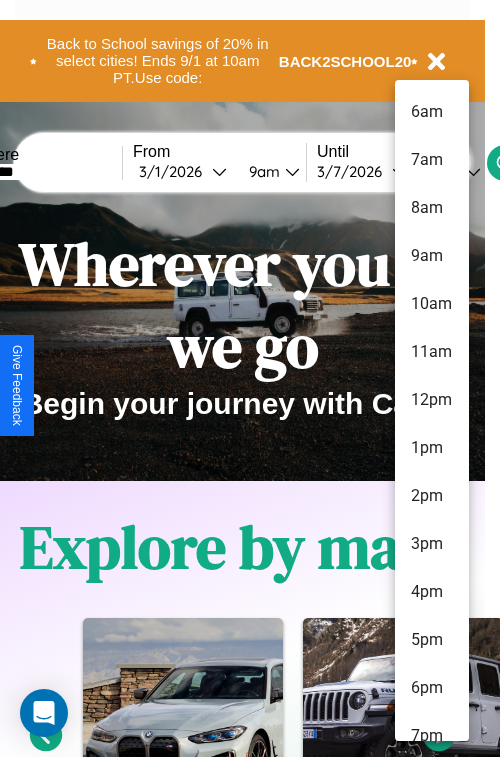 click on "7am" at bounding box center [432, 160] 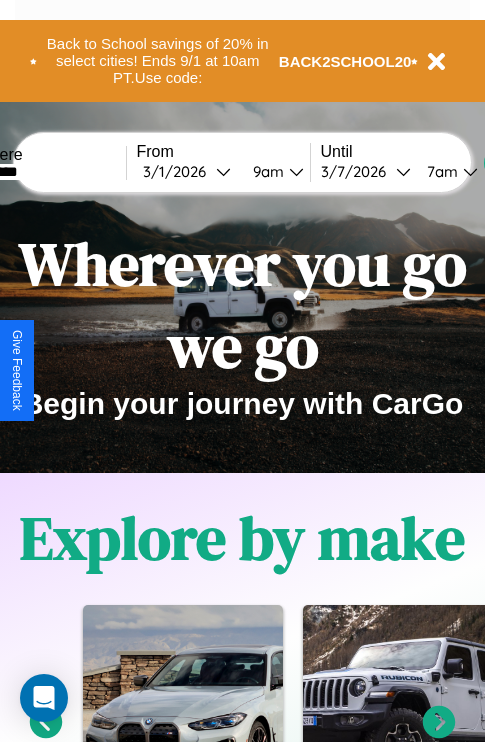 scroll, scrollTop: 0, scrollLeft: 60, axis: horizontal 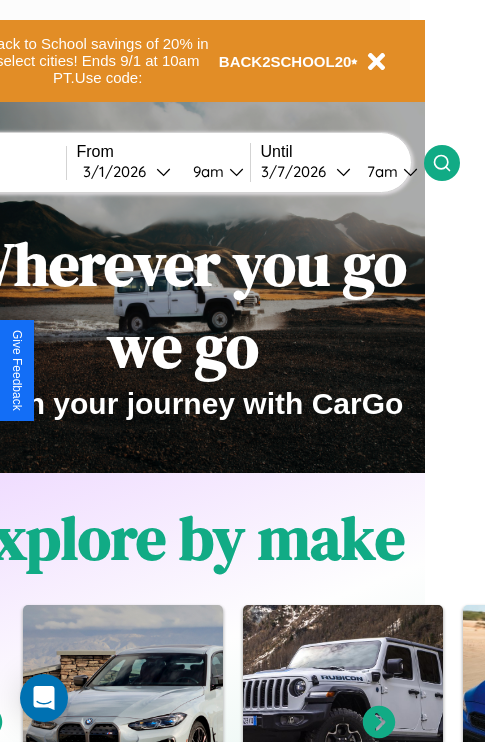 click 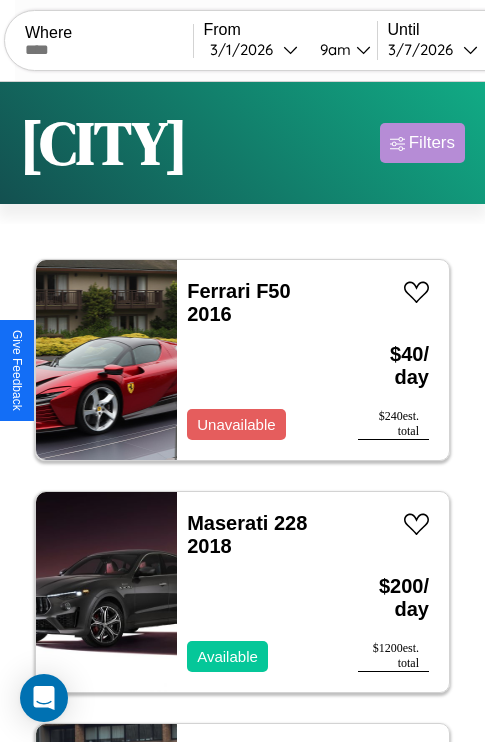 click on "Filters" at bounding box center [432, 143] 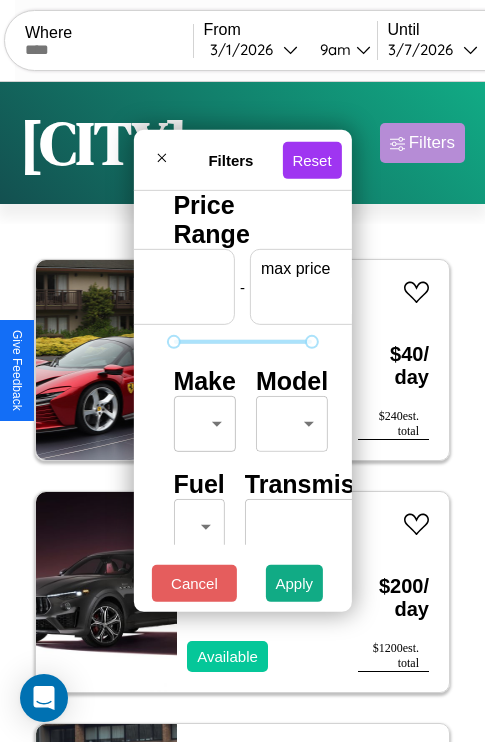 scroll, scrollTop: 0, scrollLeft: 124, axis: horizontal 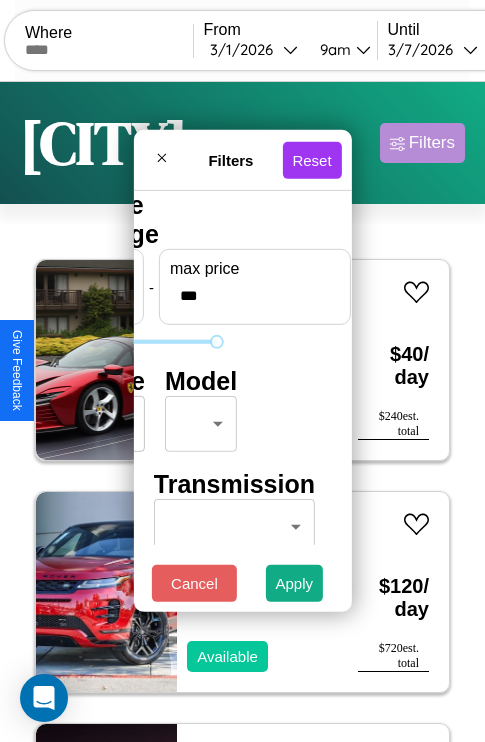 type on "***" 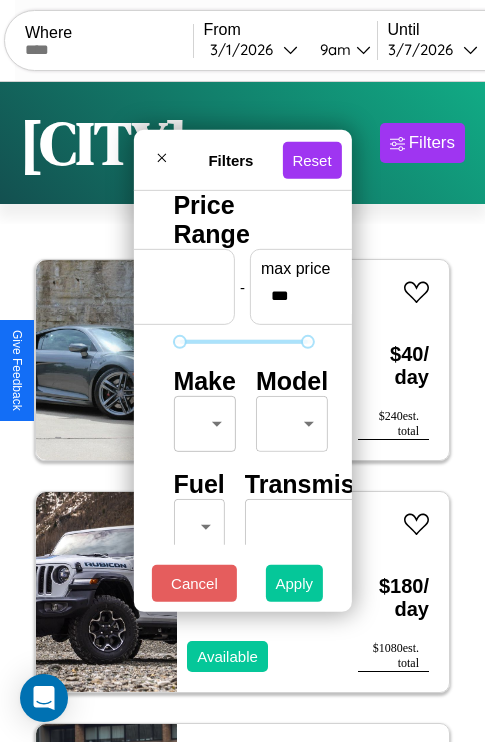 type on "**" 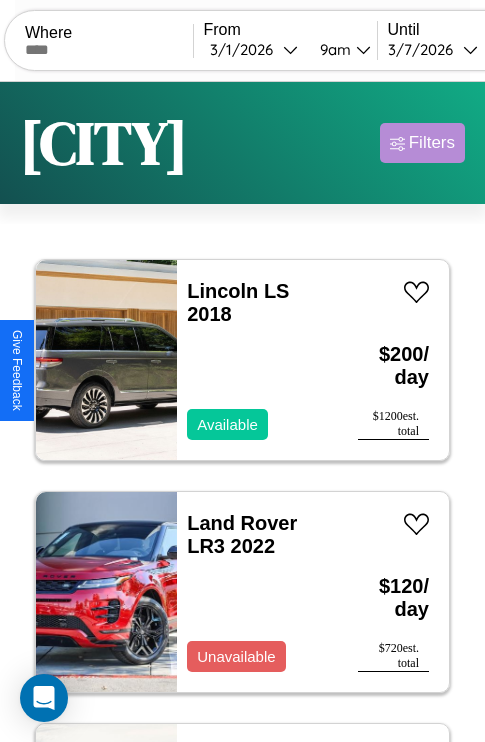 click on "Filters" at bounding box center [432, 143] 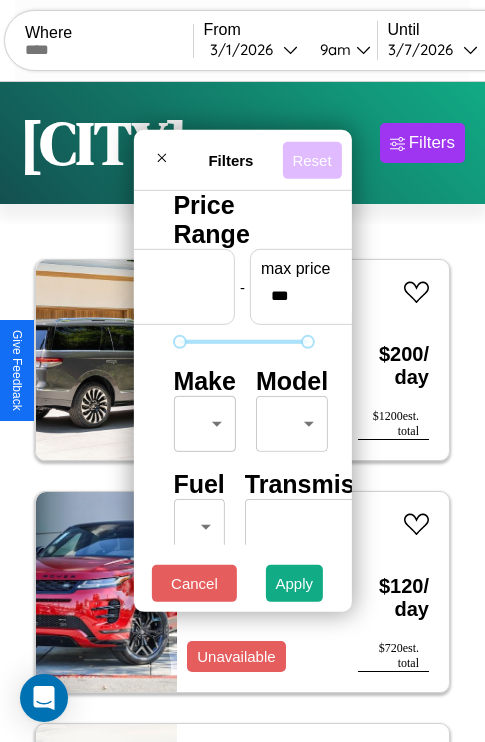 click on "Reset" at bounding box center [311, 159] 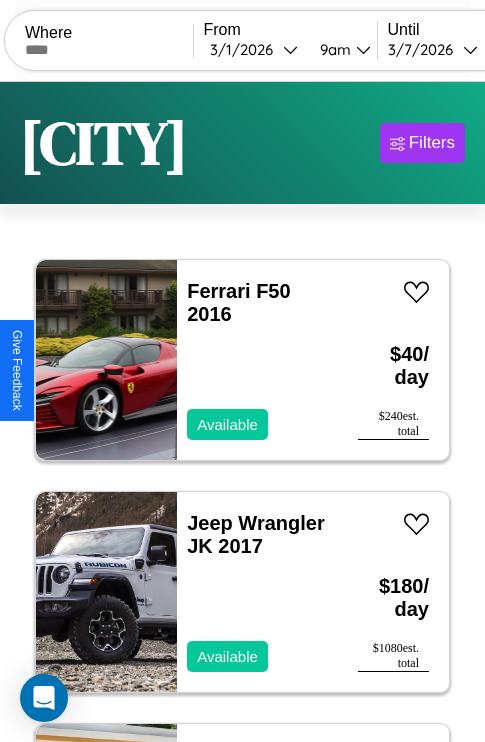 scroll, scrollTop: 95, scrollLeft: 0, axis: vertical 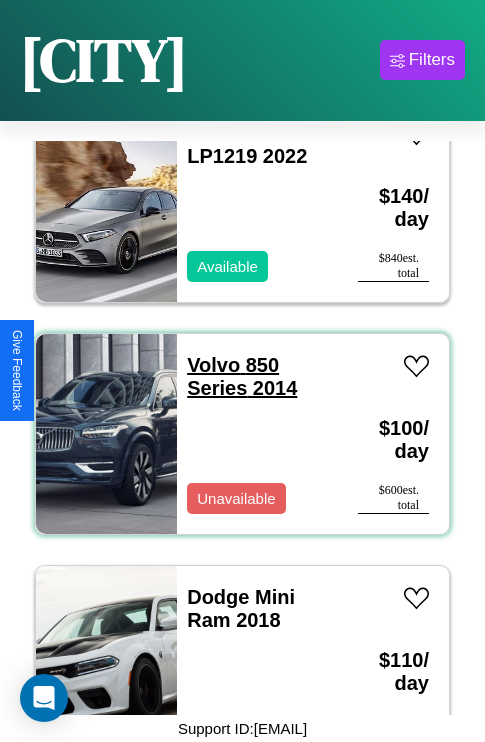 click on "Volvo   850 Series   2014" at bounding box center [242, 376] 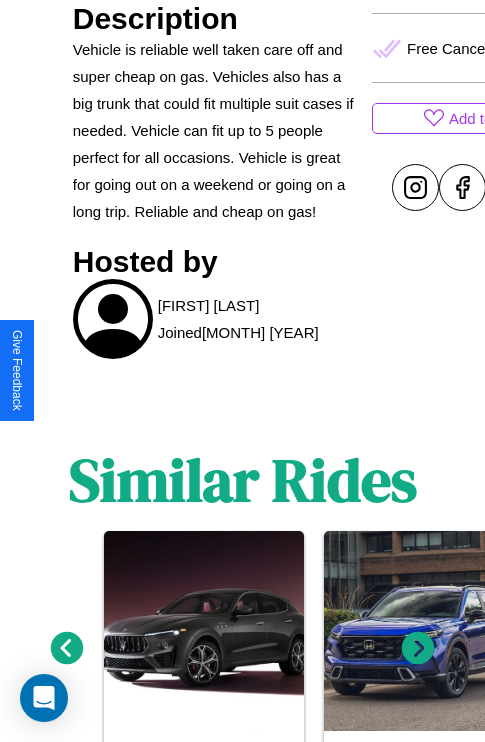 scroll, scrollTop: 1008, scrollLeft: 0, axis: vertical 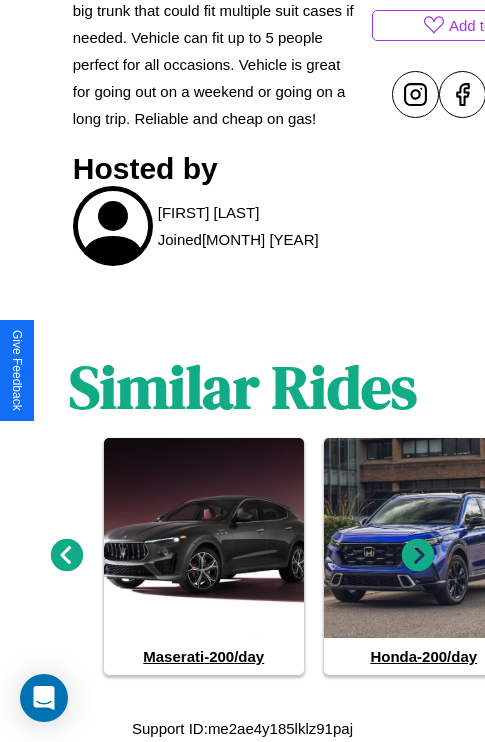 click 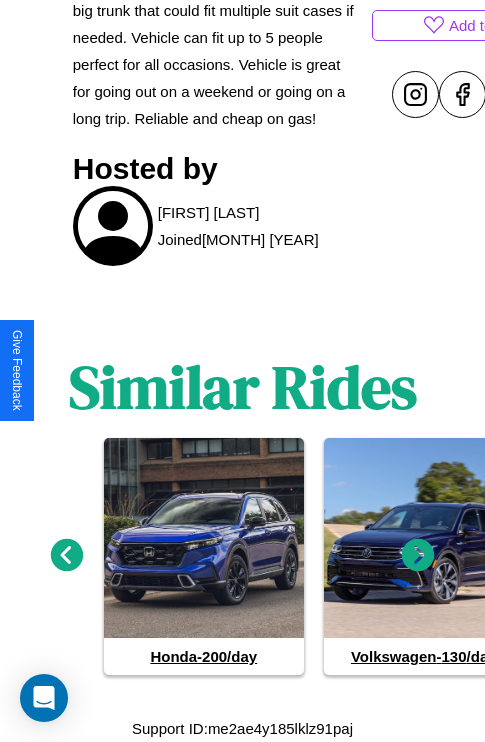 click 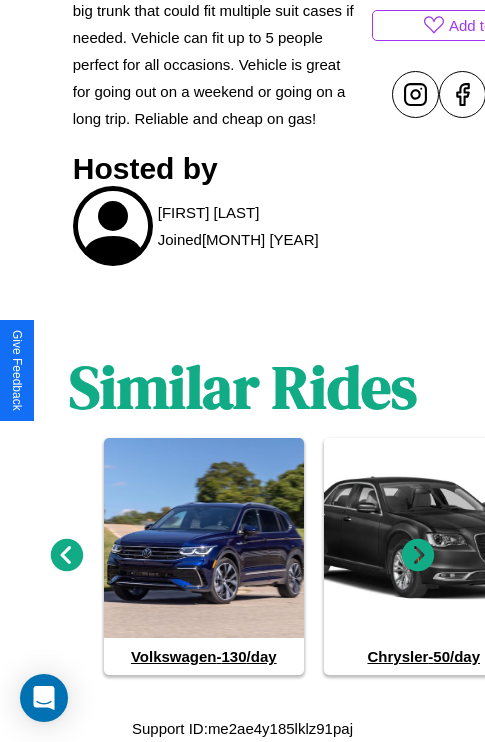 click 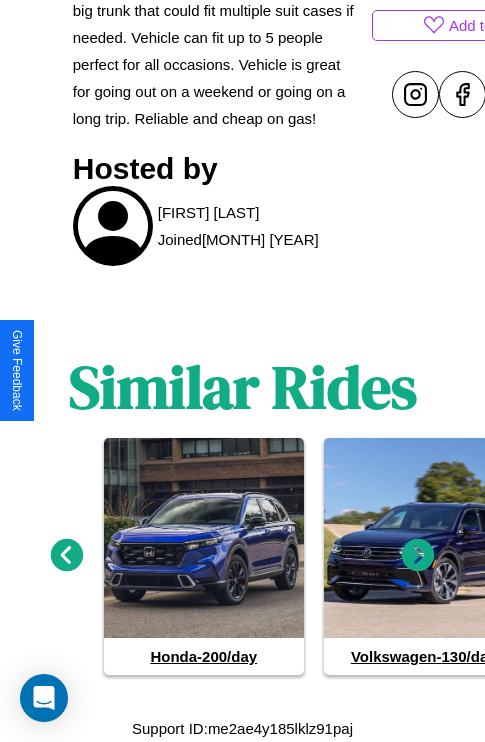 click 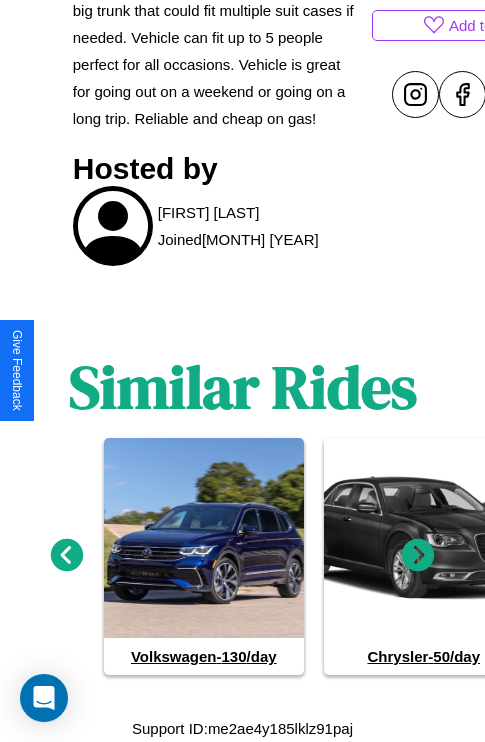 click 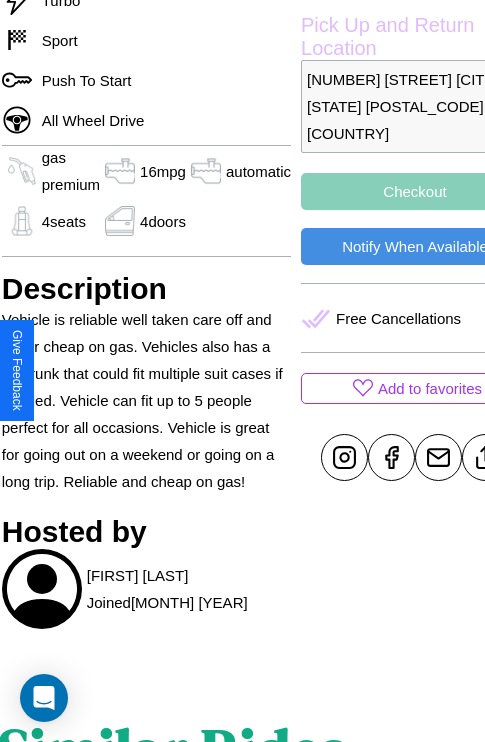 scroll, scrollTop: 465, scrollLeft: 107, axis: both 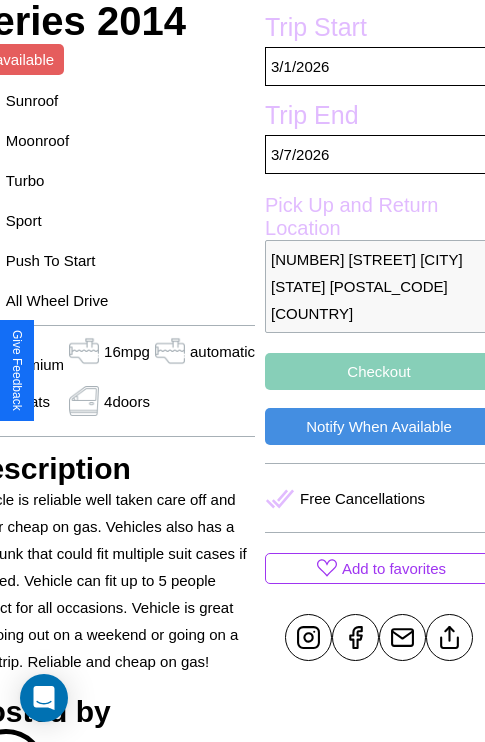 click on "Checkout" at bounding box center (379, 371) 